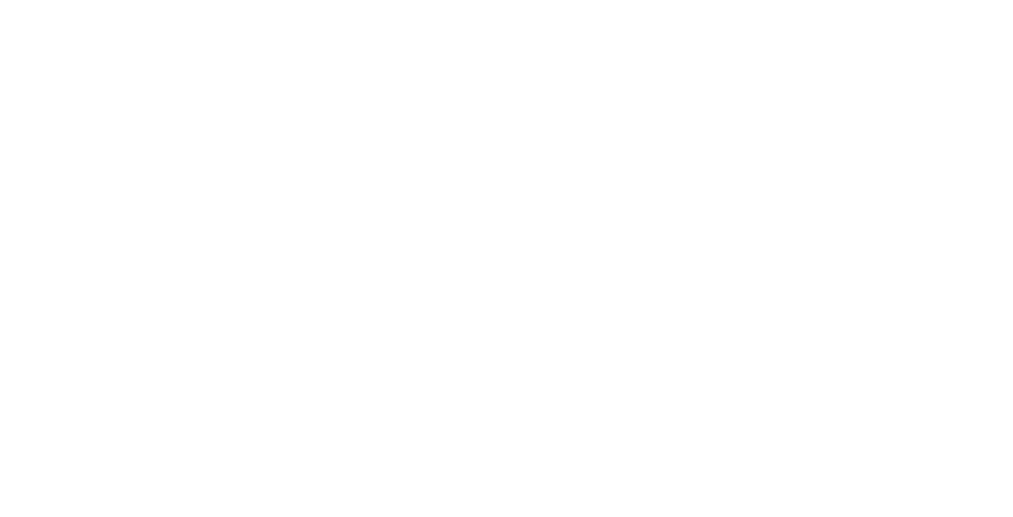 scroll, scrollTop: 0, scrollLeft: 0, axis: both 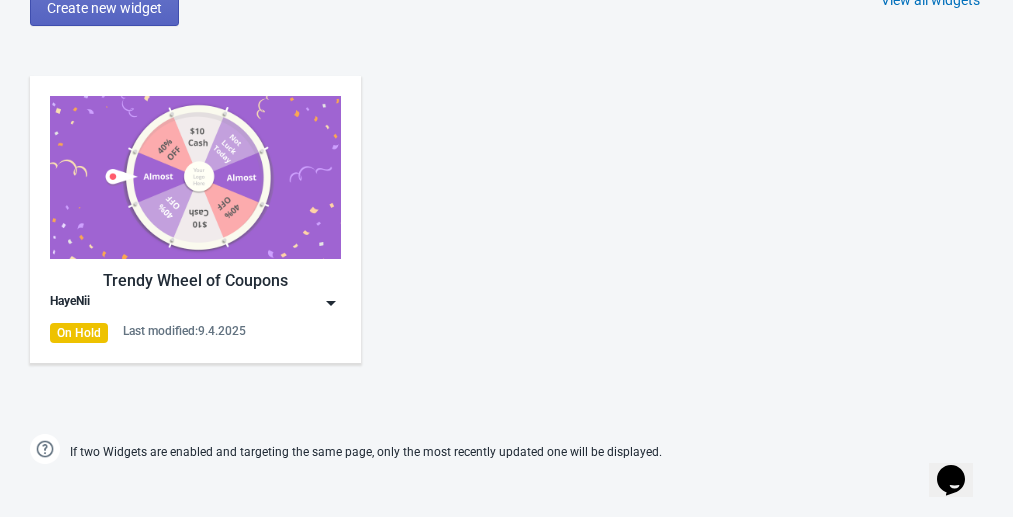 click at bounding box center (331, 303) 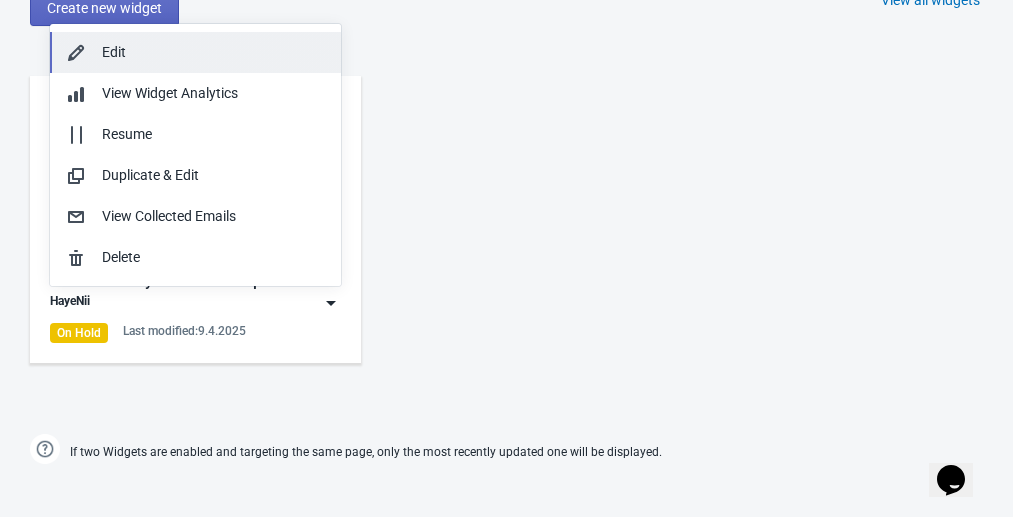 click on "Edit" at bounding box center [213, 52] 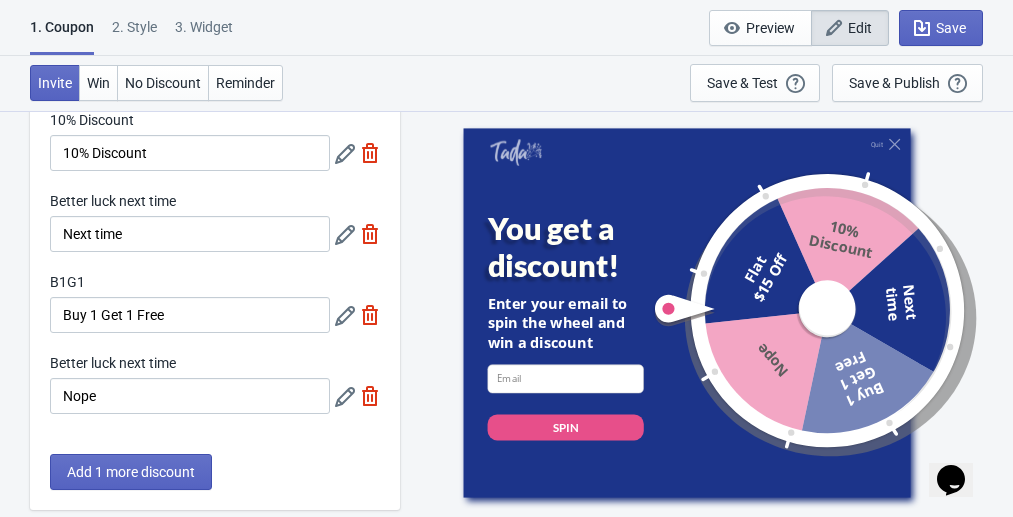 scroll, scrollTop: 0, scrollLeft: 0, axis: both 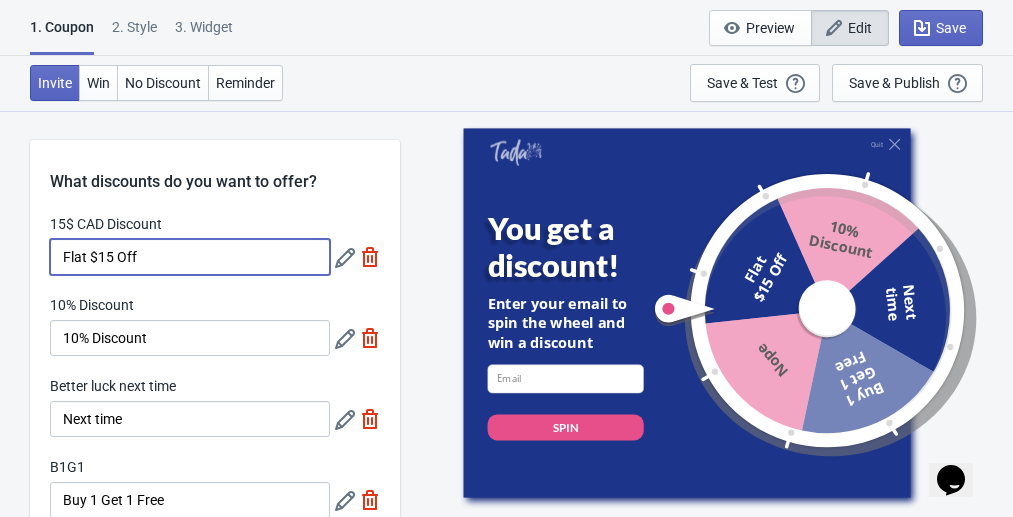 click on "Flat $15 Off" at bounding box center (190, 257) 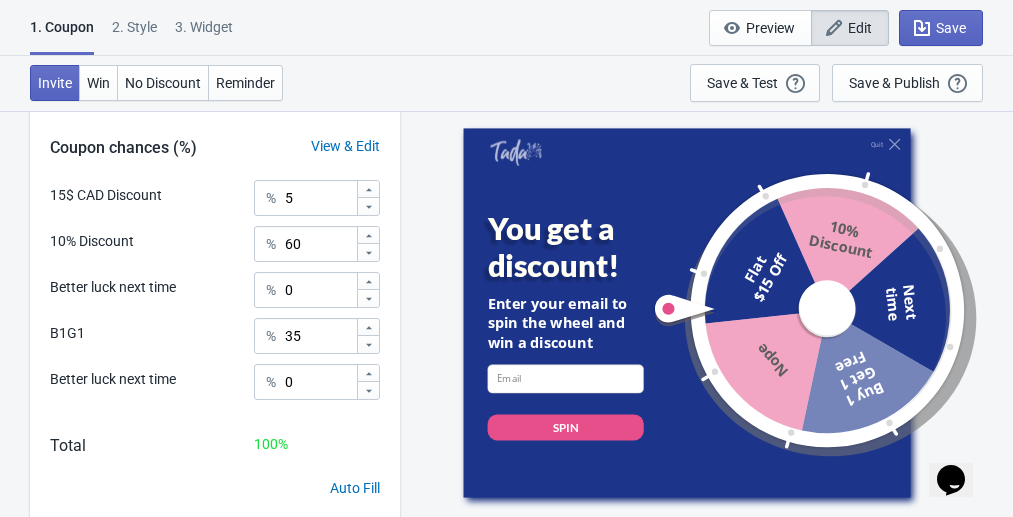 scroll, scrollTop: 590, scrollLeft: 0, axis: vertical 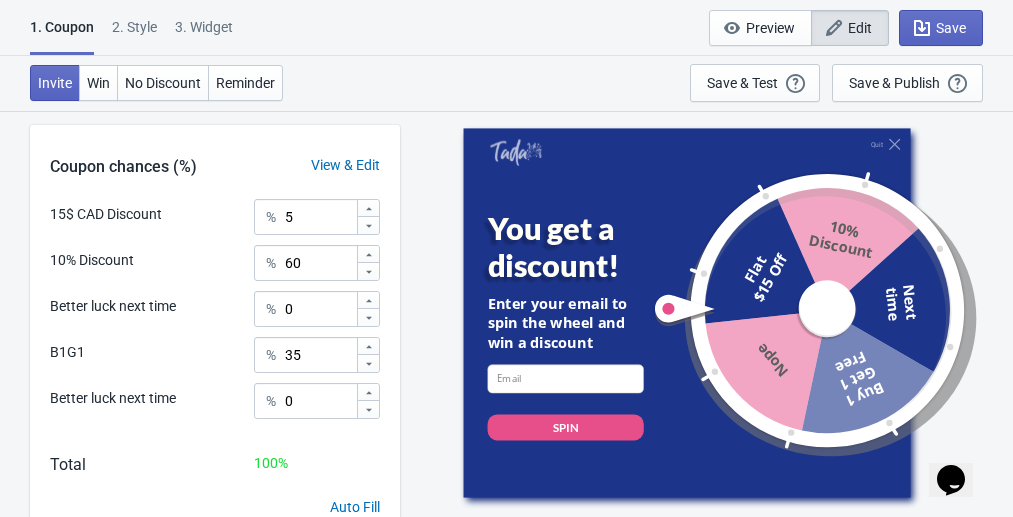 click on "View & Edit" at bounding box center [345, 165] 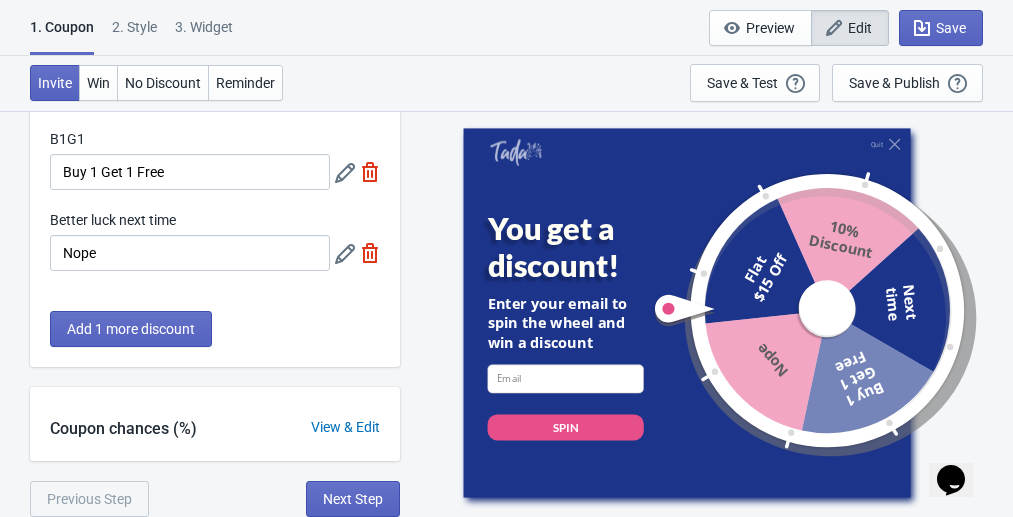 scroll, scrollTop: 327, scrollLeft: 0, axis: vertical 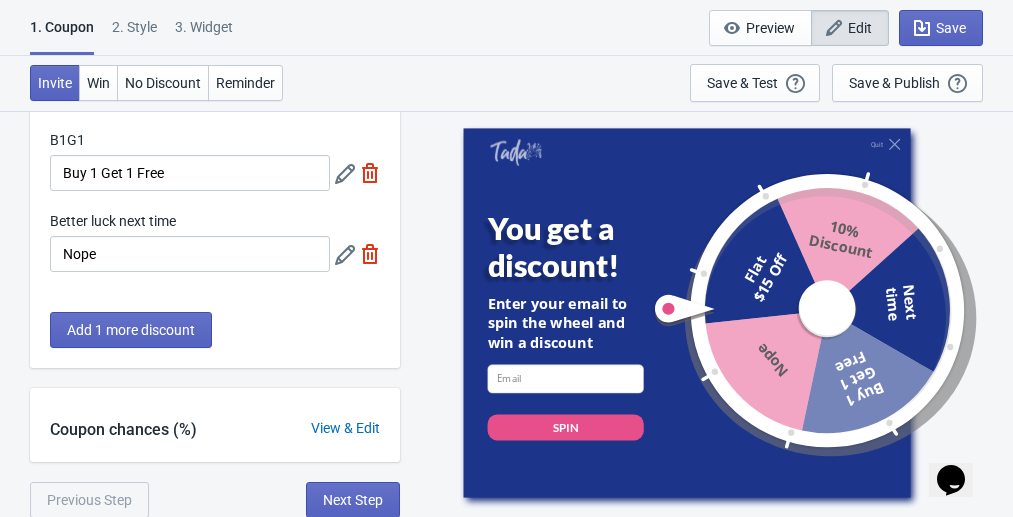 click on "View & Edit" at bounding box center (345, 428) 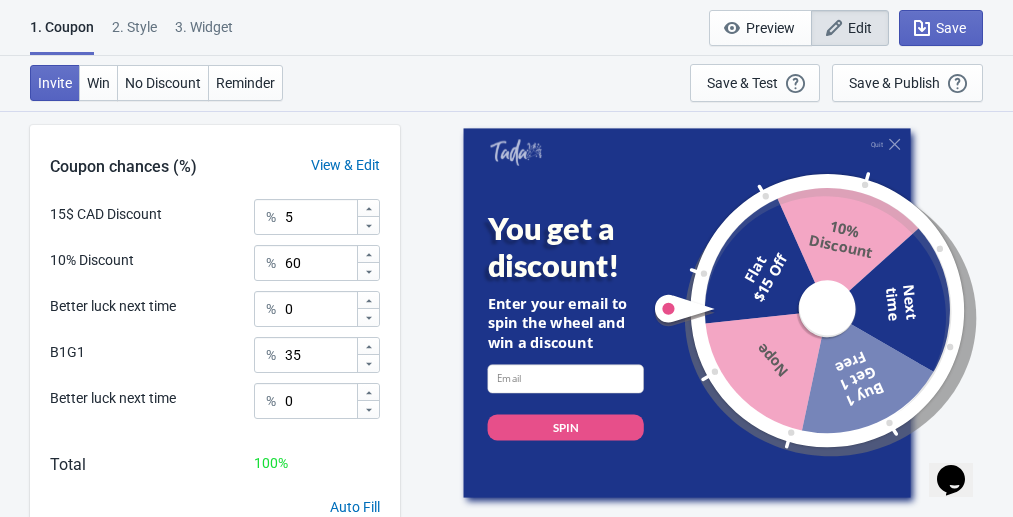 scroll, scrollTop: 675, scrollLeft: 0, axis: vertical 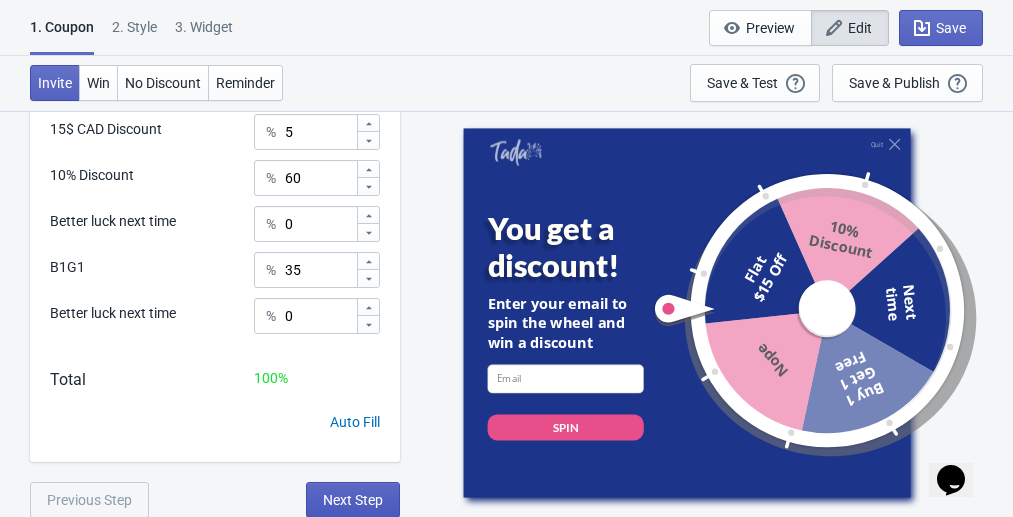 click on "Next Step" at bounding box center (353, 500) 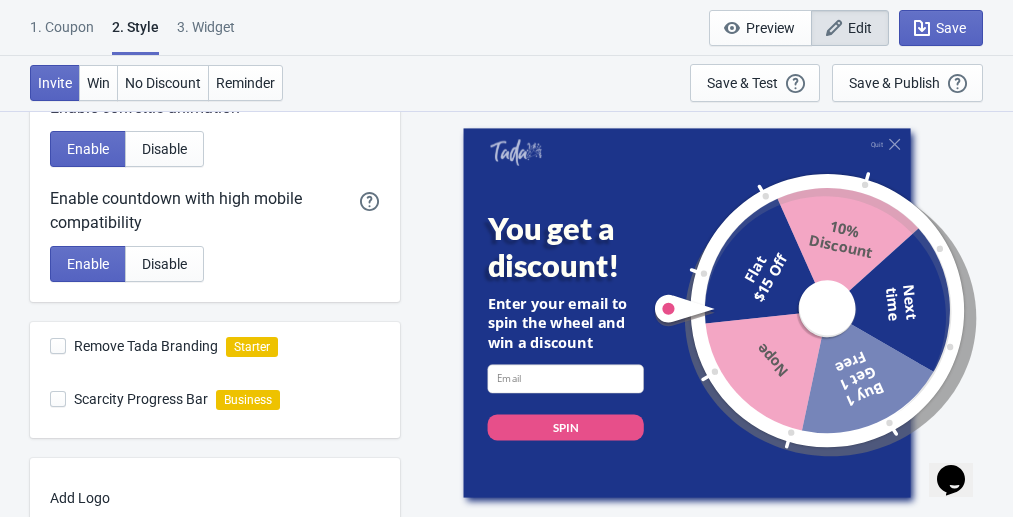 scroll, scrollTop: 706, scrollLeft: 0, axis: vertical 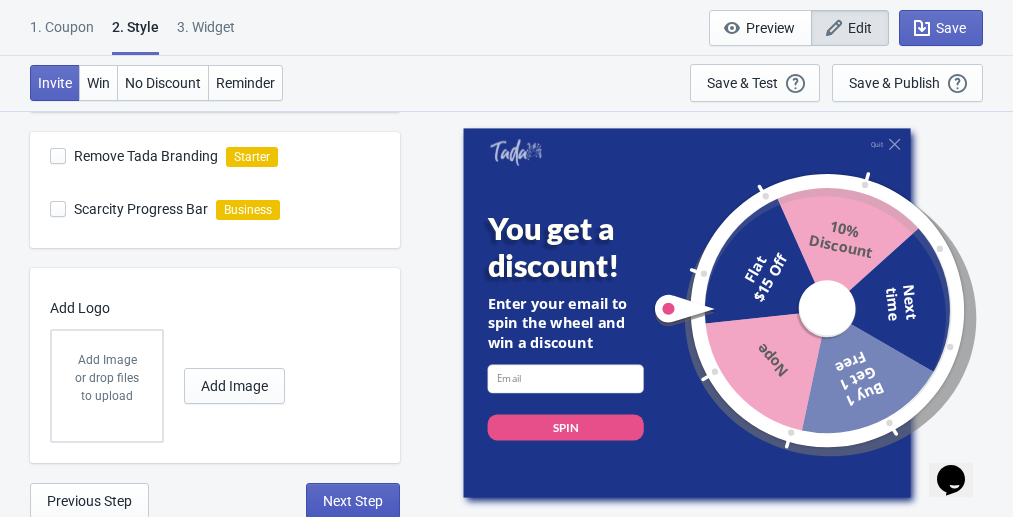 click on "Next Step" at bounding box center [353, 501] 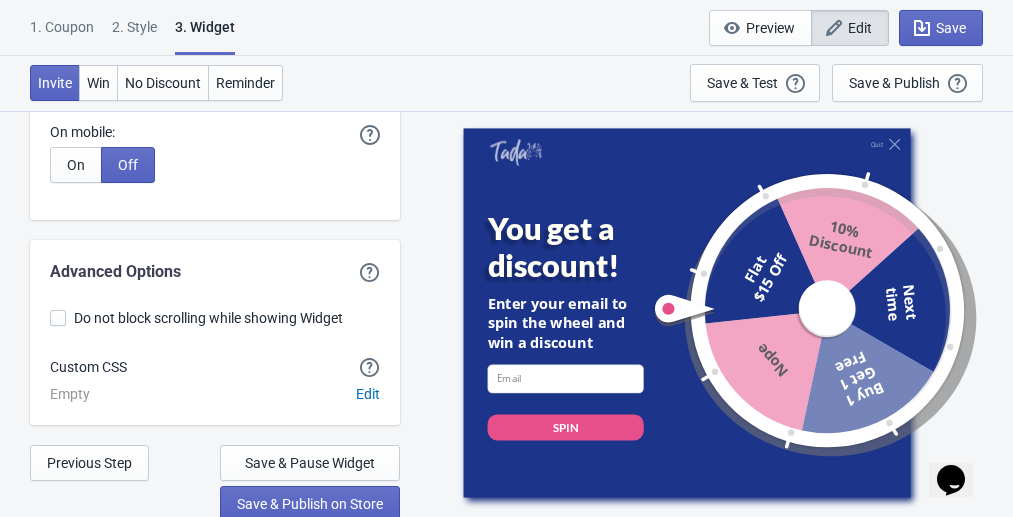 scroll, scrollTop: 5734, scrollLeft: 0, axis: vertical 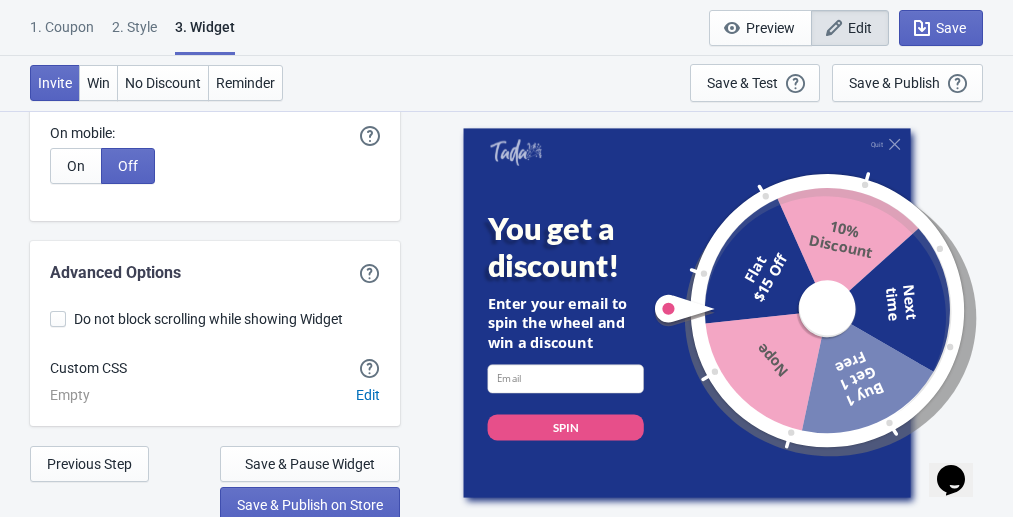 click on "Email *Required Email Add field Optional Recommended Real-time Email Validation Email validation Tokens left Increase conversion & ROI by over 100% 0 Learn more Enable Real-time Email Validation on this Widget Yes (Recommended) No If the email entered includes a "+" wildcard, should it fail verification? With most email provider, users are able to add a "+" in their email and still receive these emails. For example johnsmith+tada@gmail.com would still receive his email at johnsmith@gmail.com. This could get abused to get infinite discount and we recommend that you prevent these cases with this option. Yes (Recommended) No If the email entered fails validation, do you still want to give a discount? Yes No (Recommended) Prevent Email Duplication Yes (Recommended) No Zapier Integration Connected" at bounding box center (215, -2556) 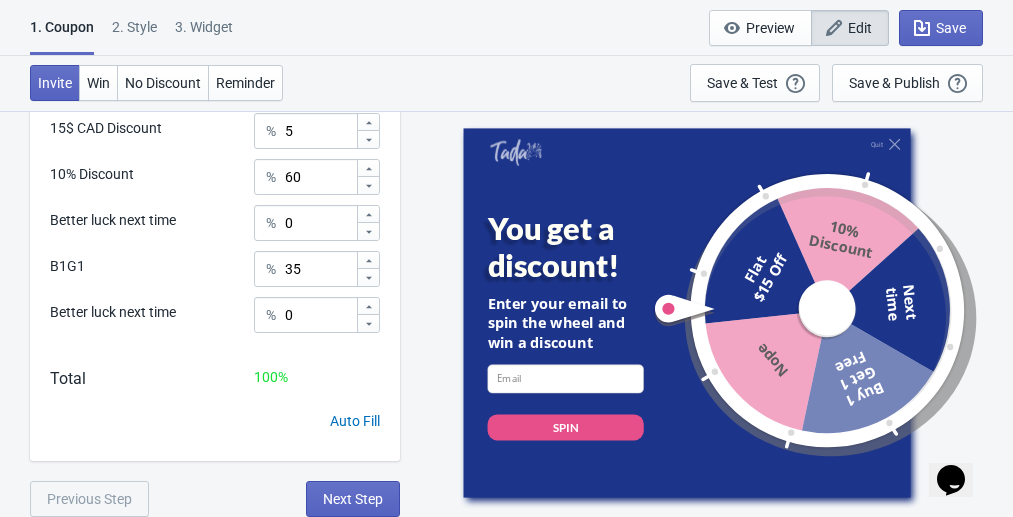 scroll, scrollTop: 0, scrollLeft: 0, axis: both 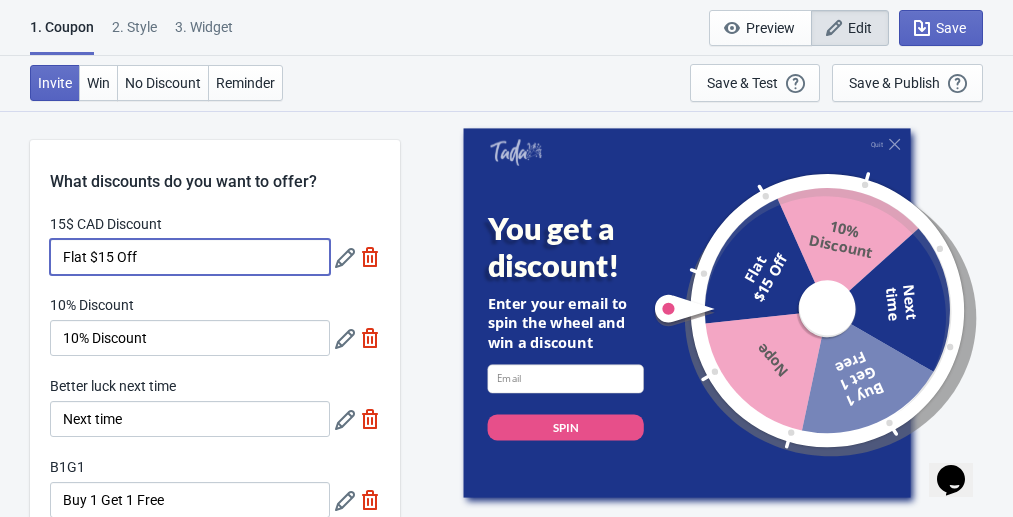click on "Flat $15 Off" at bounding box center [190, 257] 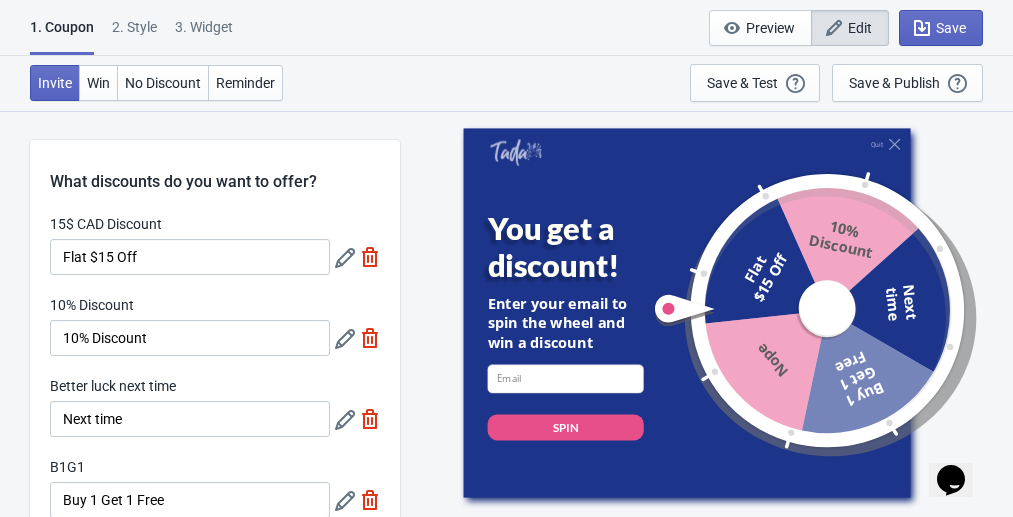click at bounding box center [345, 258] 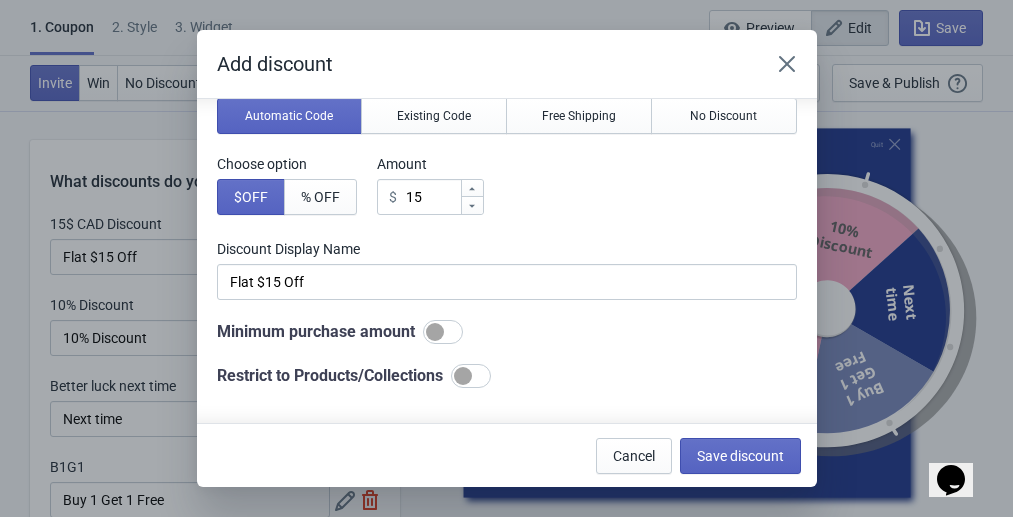 scroll, scrollTop: 87, scrollLeft: 0, axis: vertical 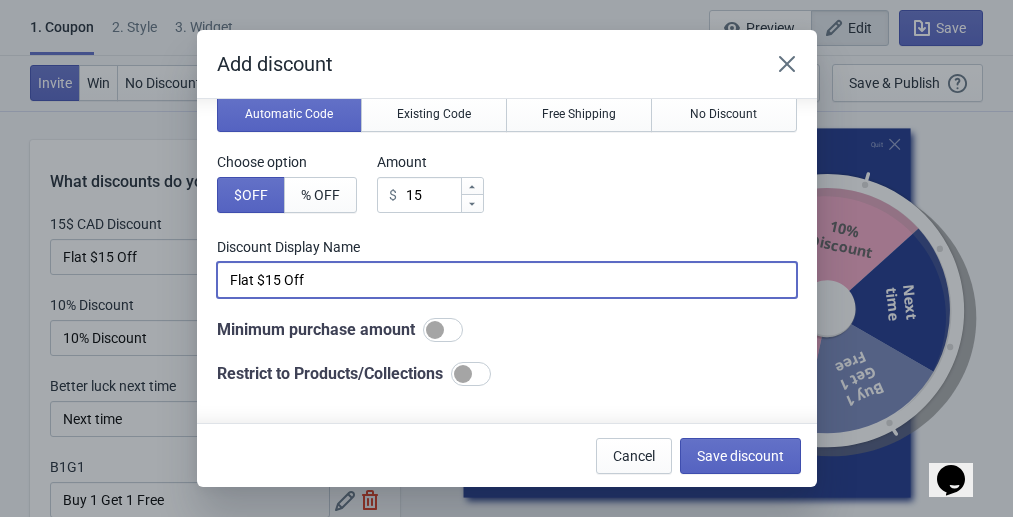 click on "Flat $15 Off" at bounding box center (507, 280) 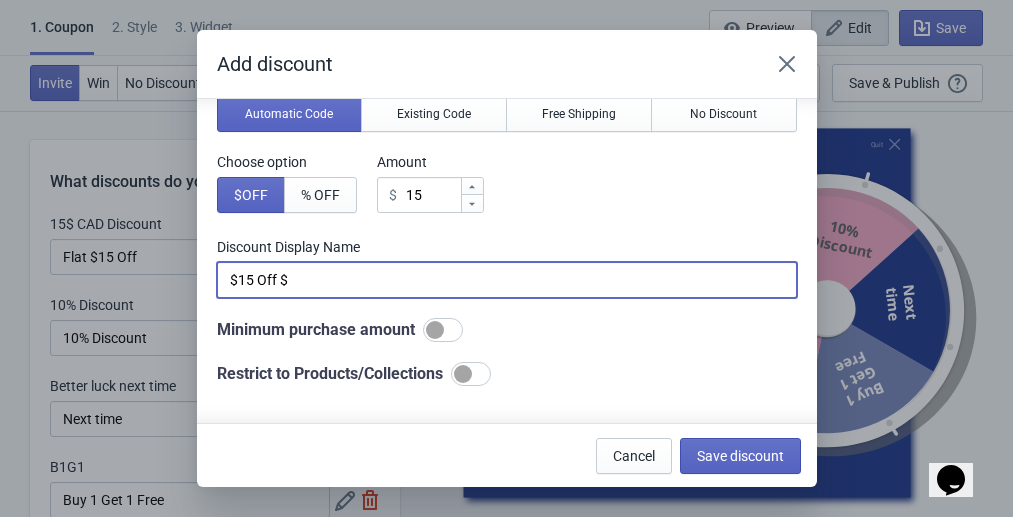 click on "$15 Off $" at bounding box center (507, 280) 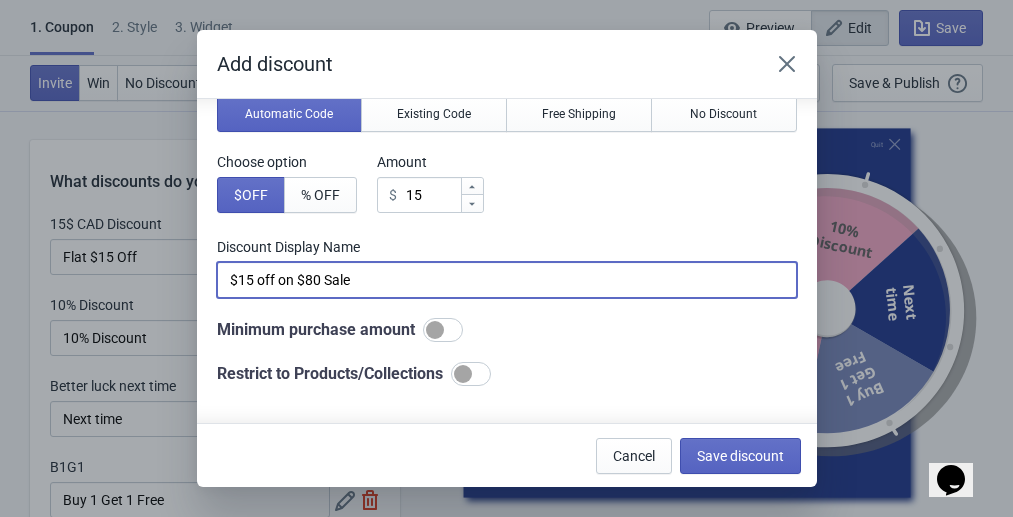 click at bounding box center [443, 330] 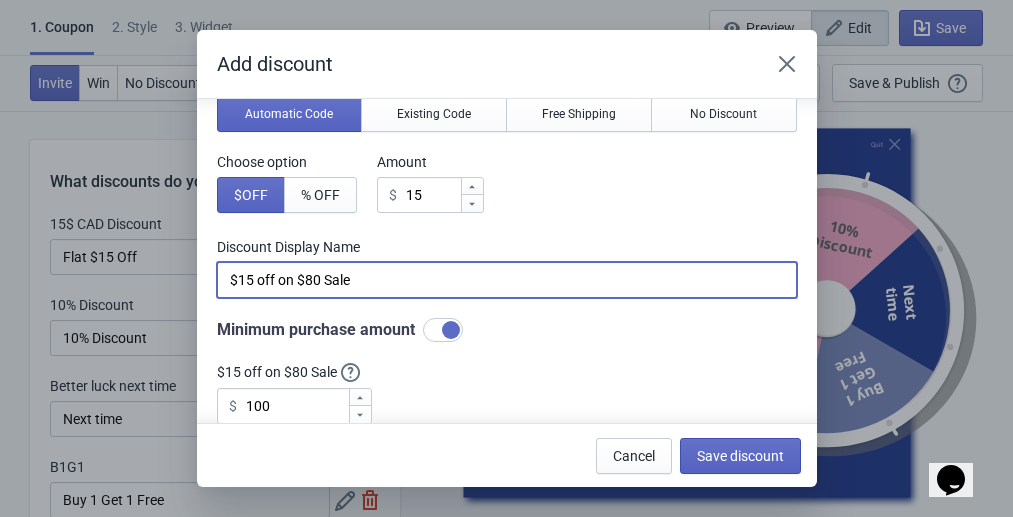 click on "$15 off on $80 Sale" at bounding box center [507, 280] 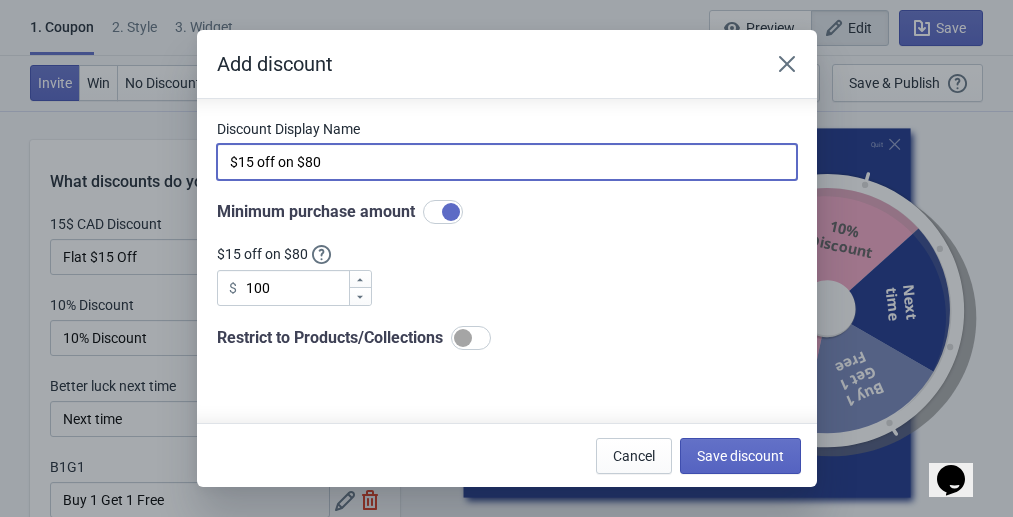 scroll, scrollTop: 207, scrollLeft: 0, axis: vertical 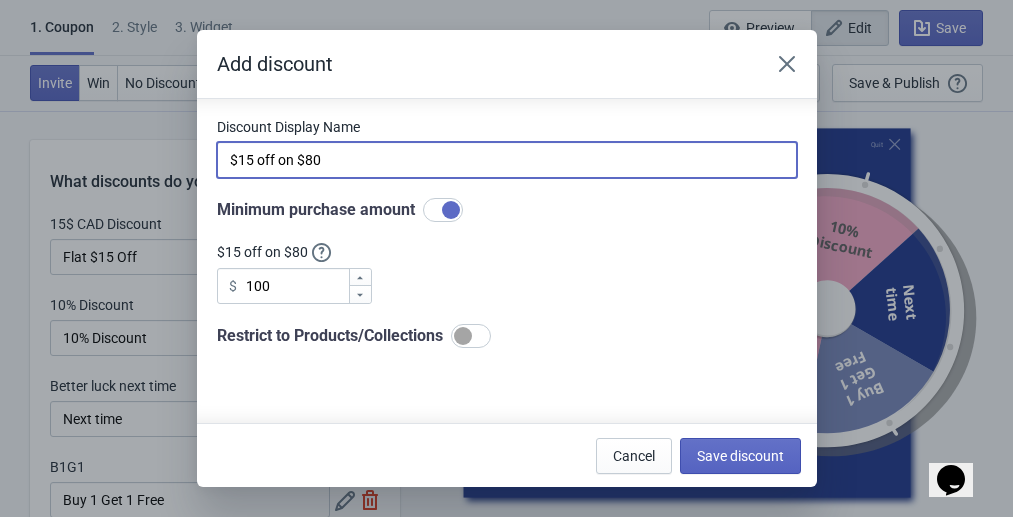 type on "$15 off on $80" 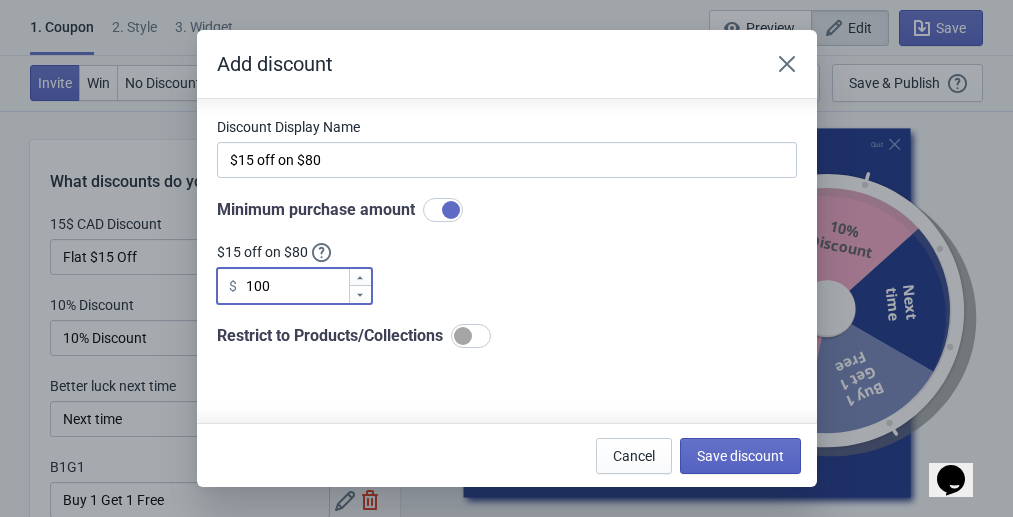 drag, startPoint x: 287, startPoint y: 289, endPoint x: 227, endPoint y: 286, distance: 60.074955 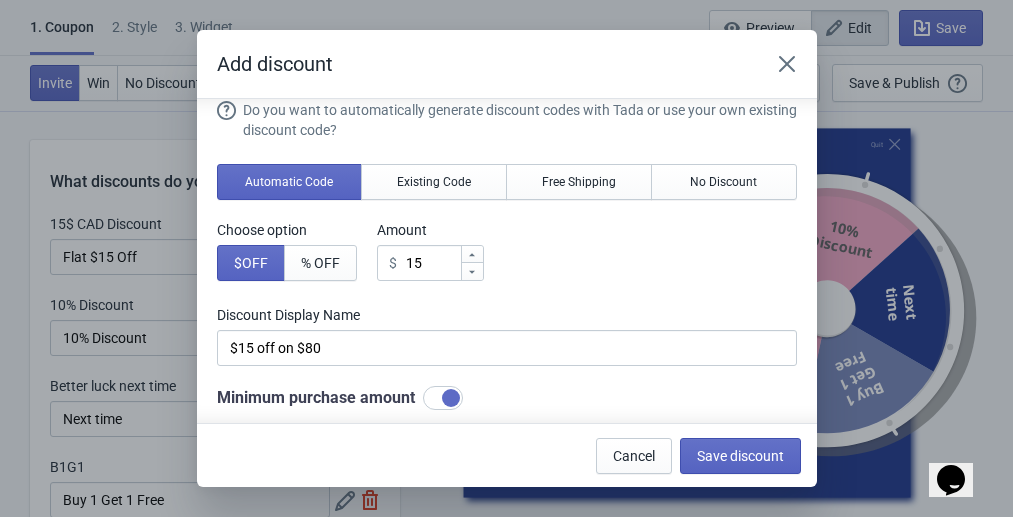 scroll, scrollTop: 17, scrollLeft: 0, axis: vertical 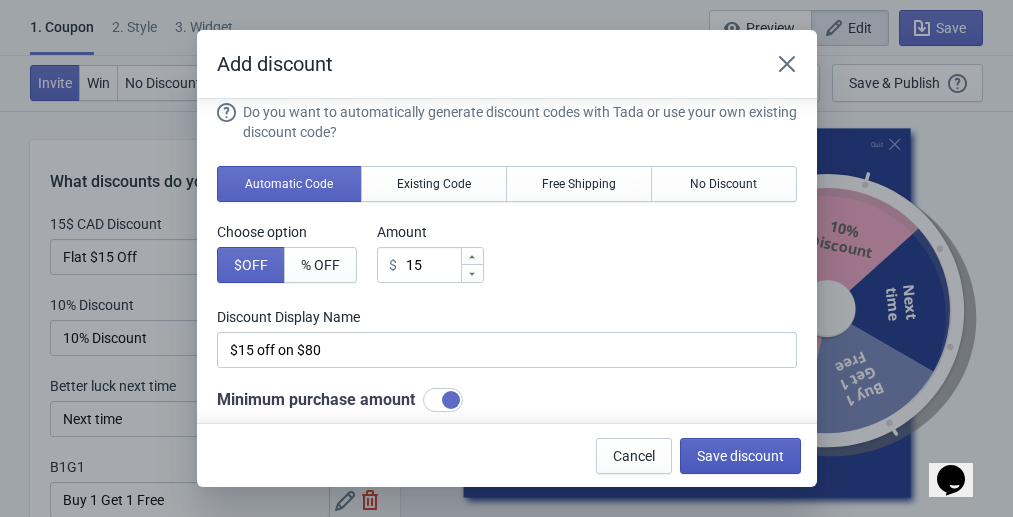 type on "80" 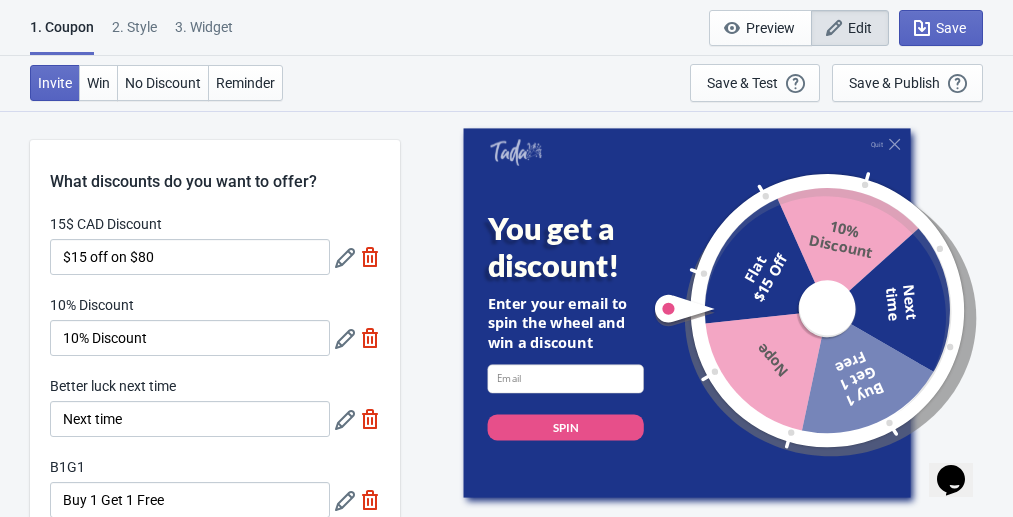 click at bounding box center (345, 258) 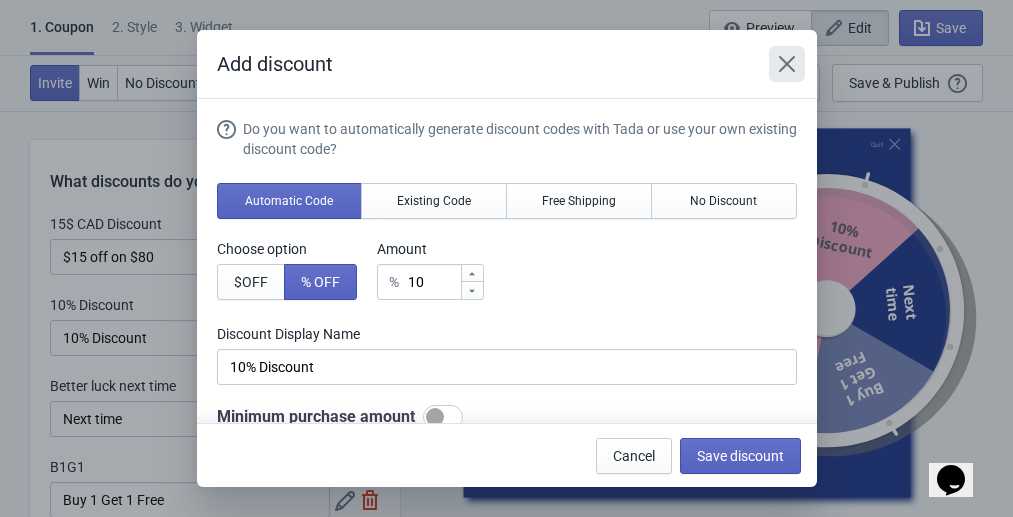 click at bounding box center (787, 64) 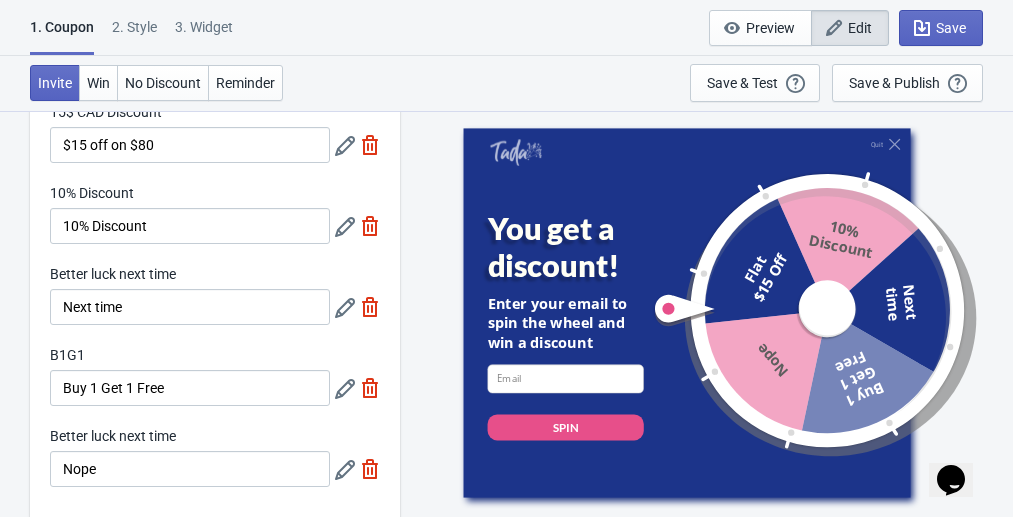 scroll, scrollTop: 112, scrollLeft: 0, axis: vertical 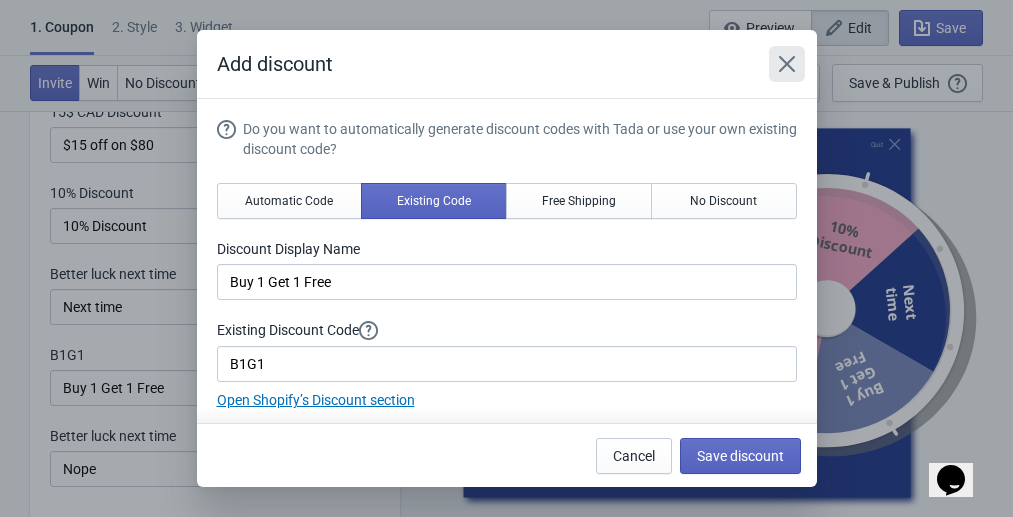 click at bounding box center [787, 64] 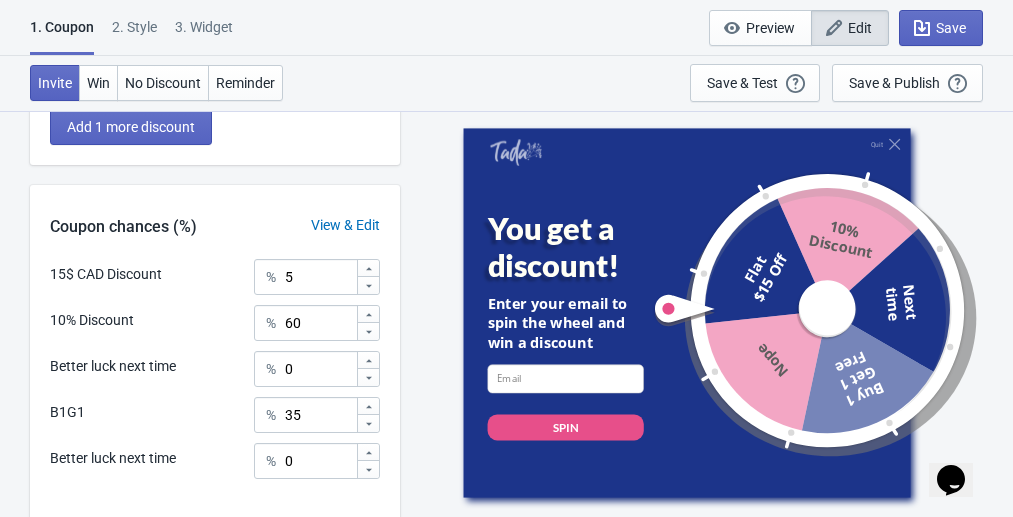 scroll, scrollTop: 533, scrollLeft: 0, axis: vertical 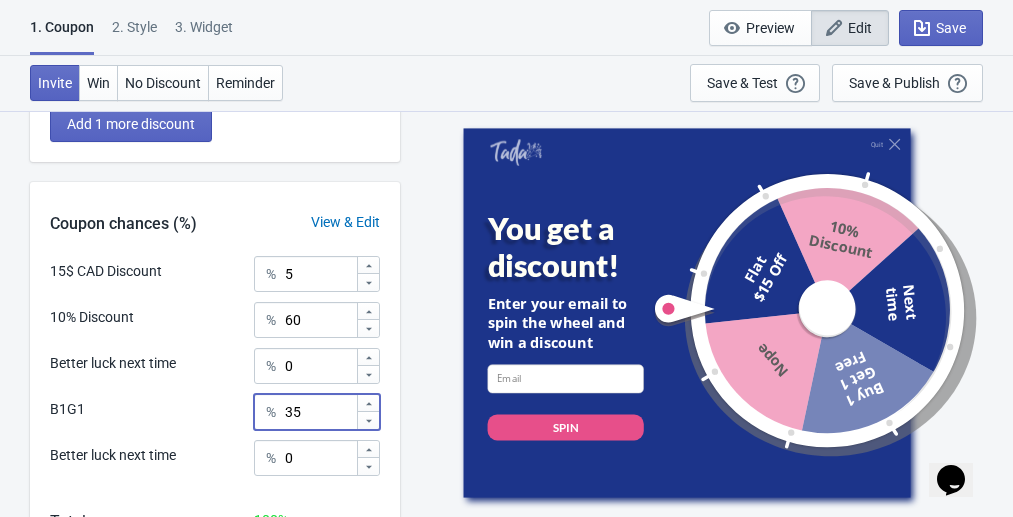 drag, startPoint x: 334, startPoint y: 405, endPoint x: 282, endPoint y: 403, distance: 52.03845 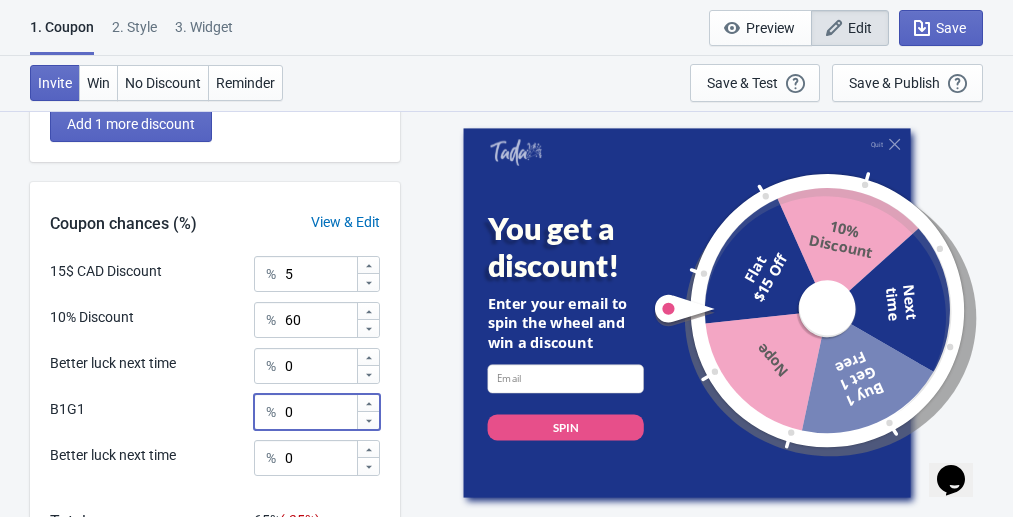 type on "0" 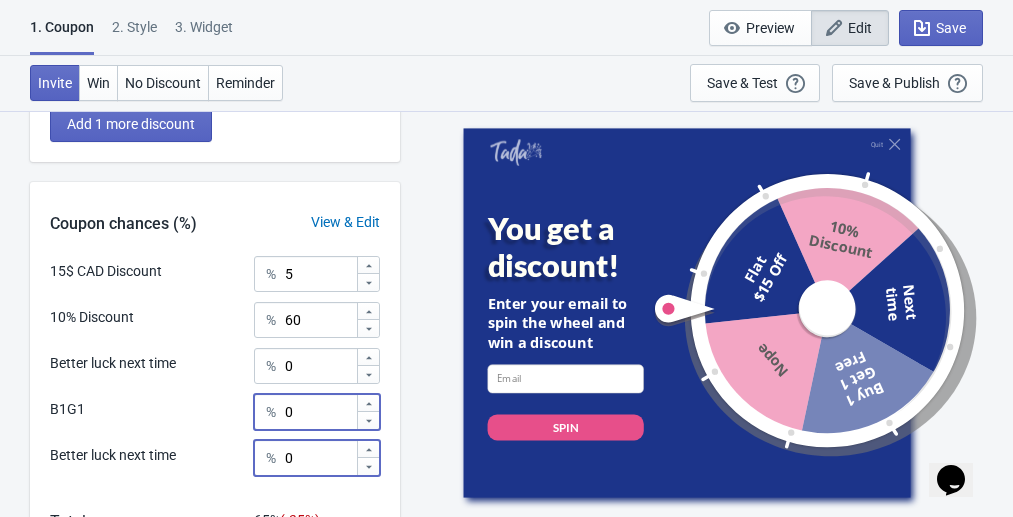 click on "0" at bounding box center [320, 458] 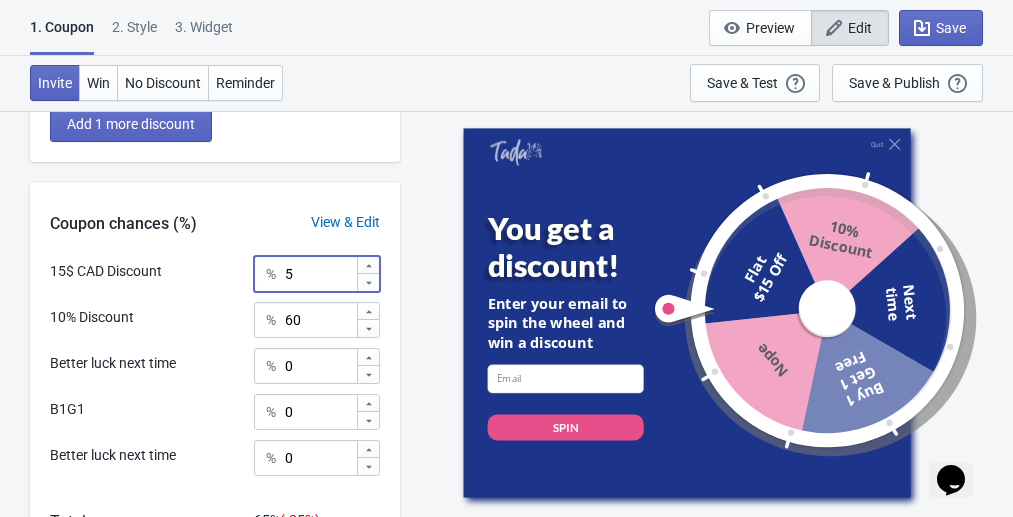 drag, startPoint x: 309, startPoint y: 273, endPoint x: 288, endPoint y: 271, distance: 21.095022 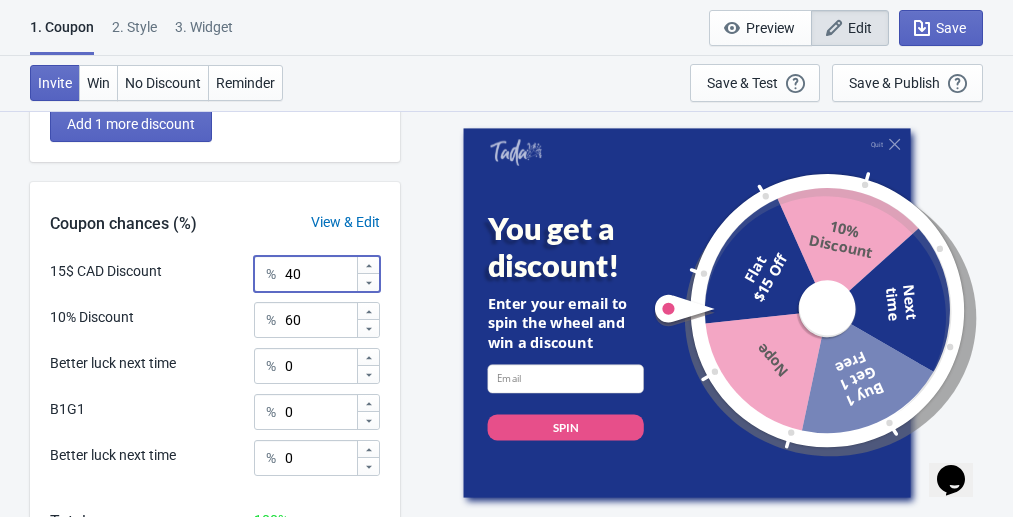 type on "40" 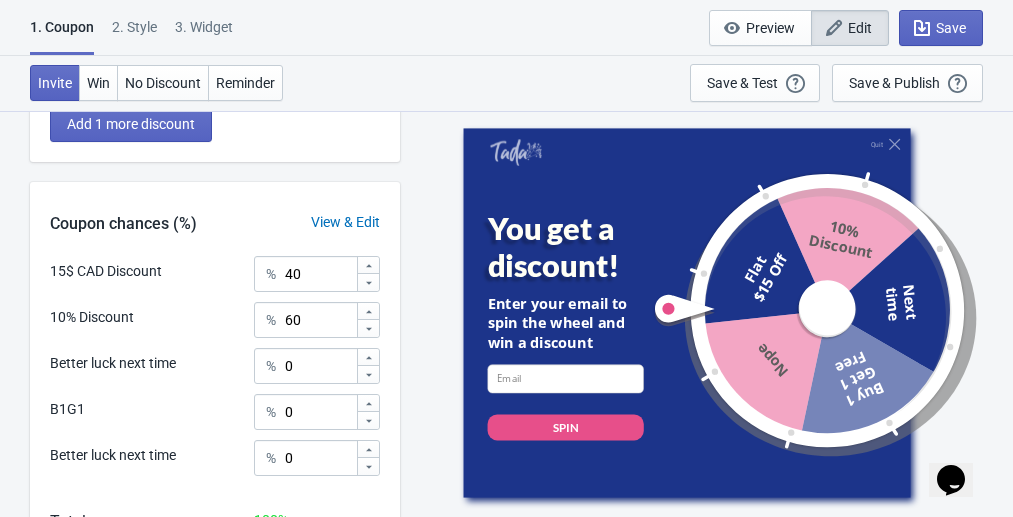 click on "Coupon chances (%) View & Edit" at bounding box center [215, 219] 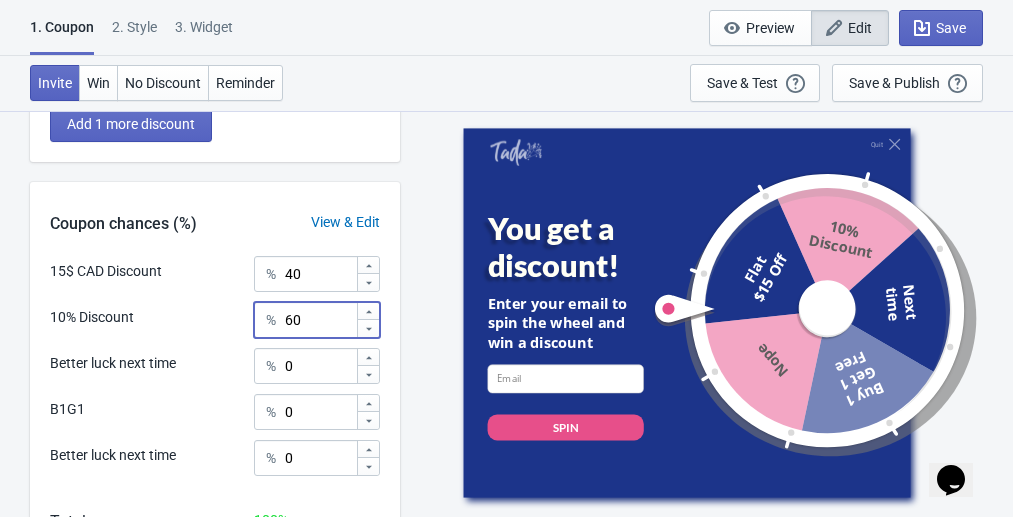 drag, startPoint x: 321, startPoint y: 313, endPoint x: 260, endPoint y: 308, distance: 61.204575 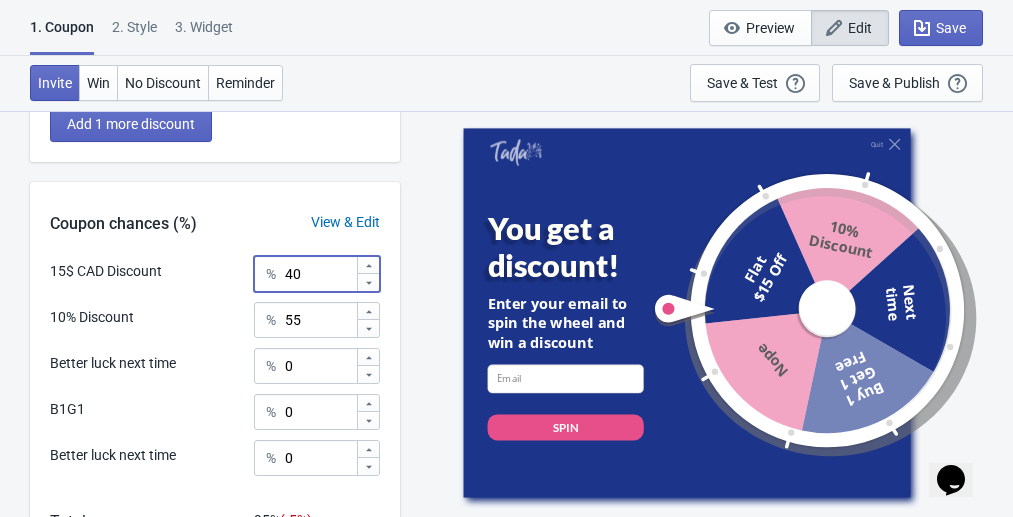 drag, startPoint x: 313, startPoint y: 270, endPoint x: 290, endPoint y: 275, distance: 23.537205 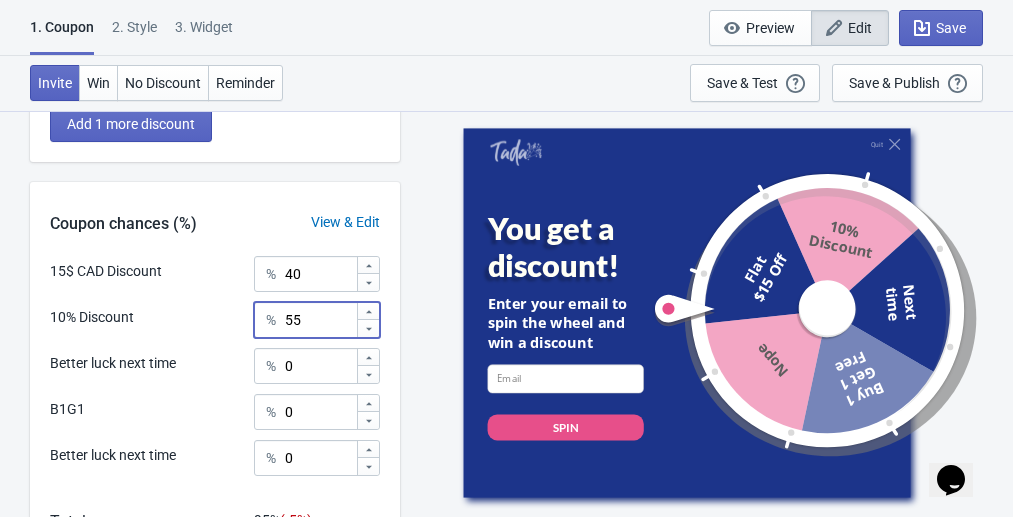 drag, startPoint x: 303, startPoint y: 307, endPoint x: 291, endPoint y: 312, distance: 13 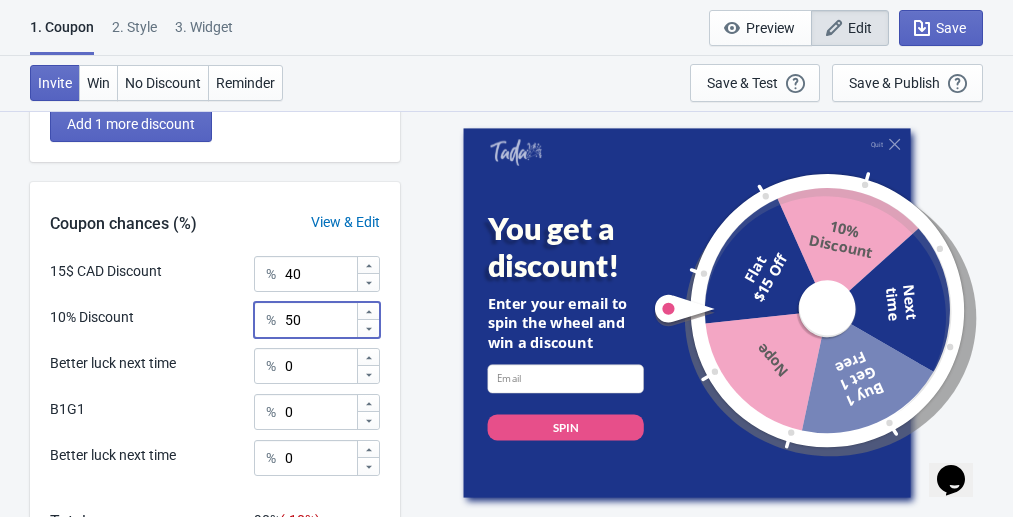 type on "50" 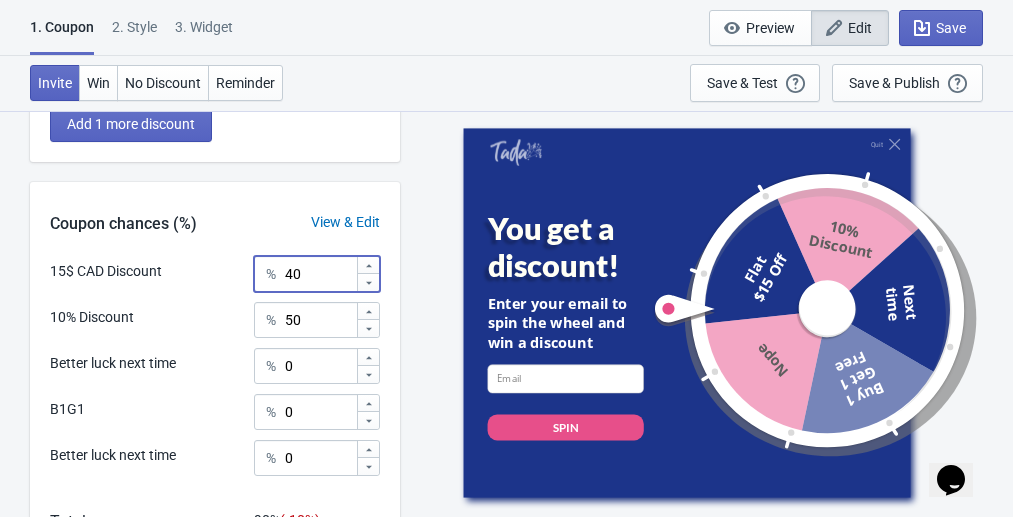 drag, startPoint x: 305, startPoint y: 272, endPoint x: 289, endPoint y: 274, distance: 16.124516 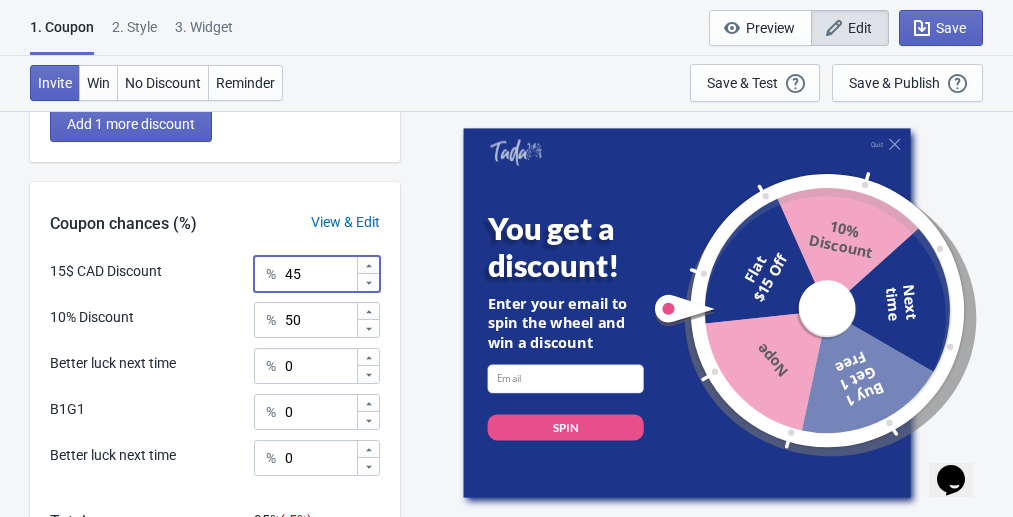 type on "45" 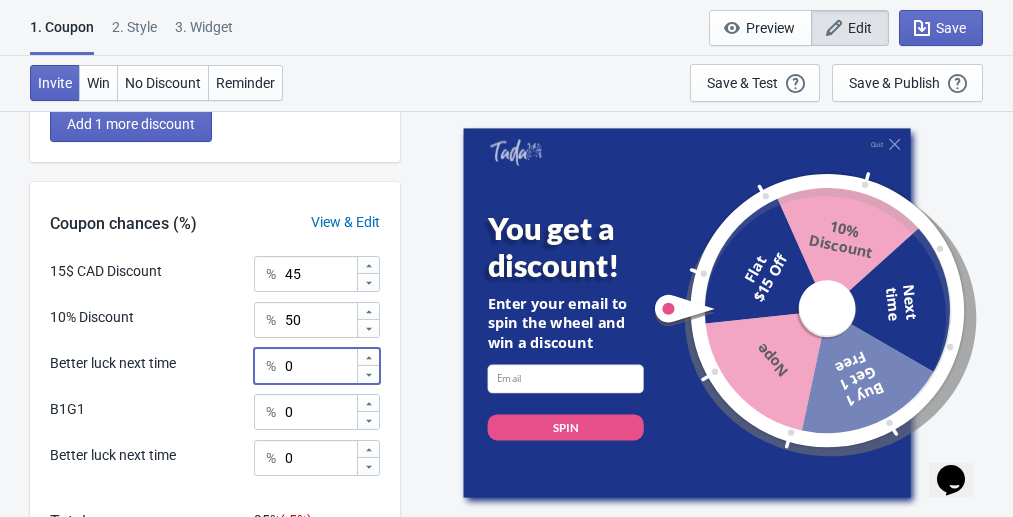 drag, startPoint x: 307, startPoint y: 364, endPoint x: 266, endPoint y: 359, distance: 41.303753 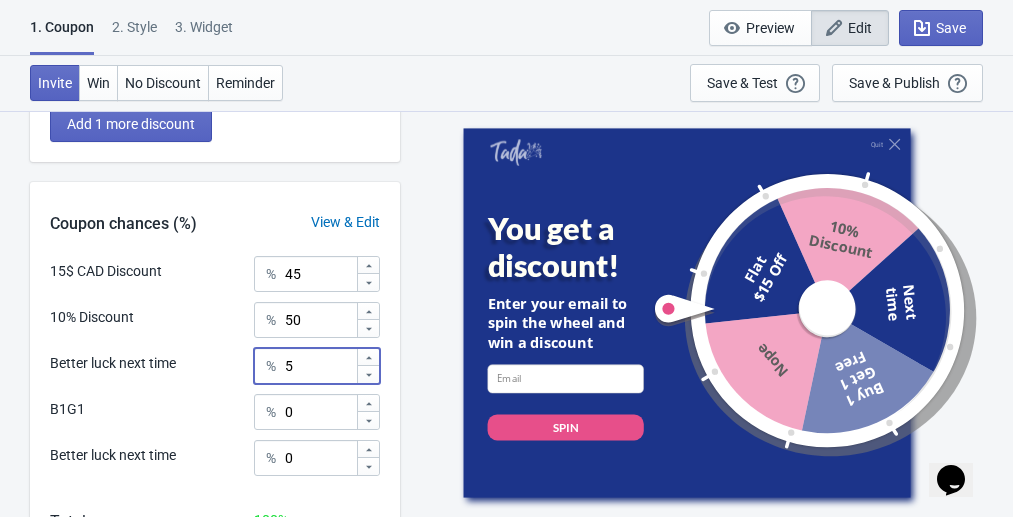 type on "5" 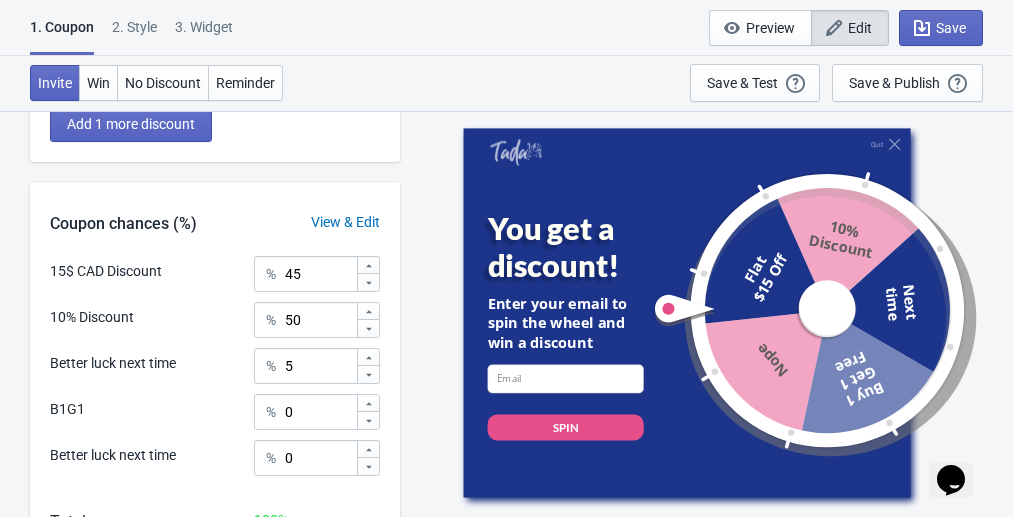 click on "Coupon chances (%) View & Edit" at bounding box center (215, 219) 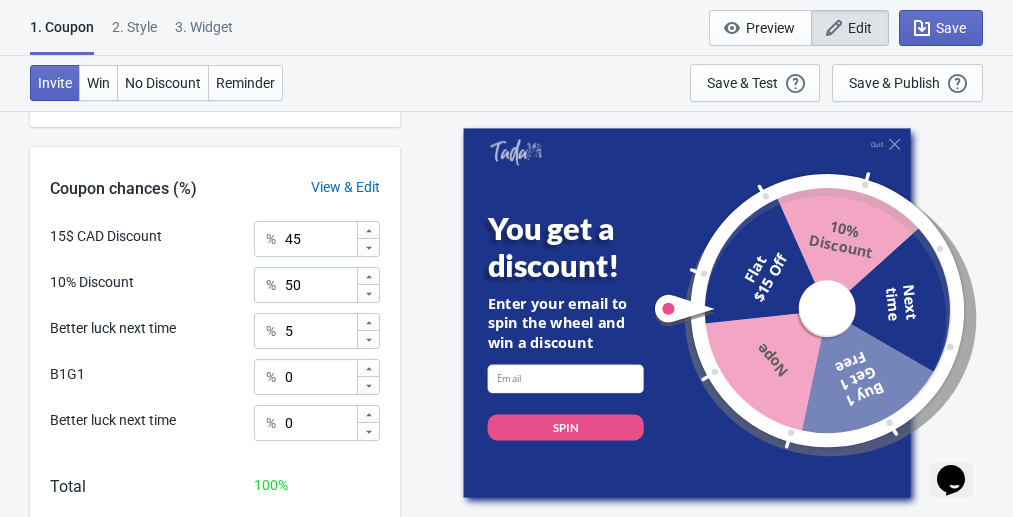scroll, scrollTop: 675, scrollLeft: 0, axis: vertical 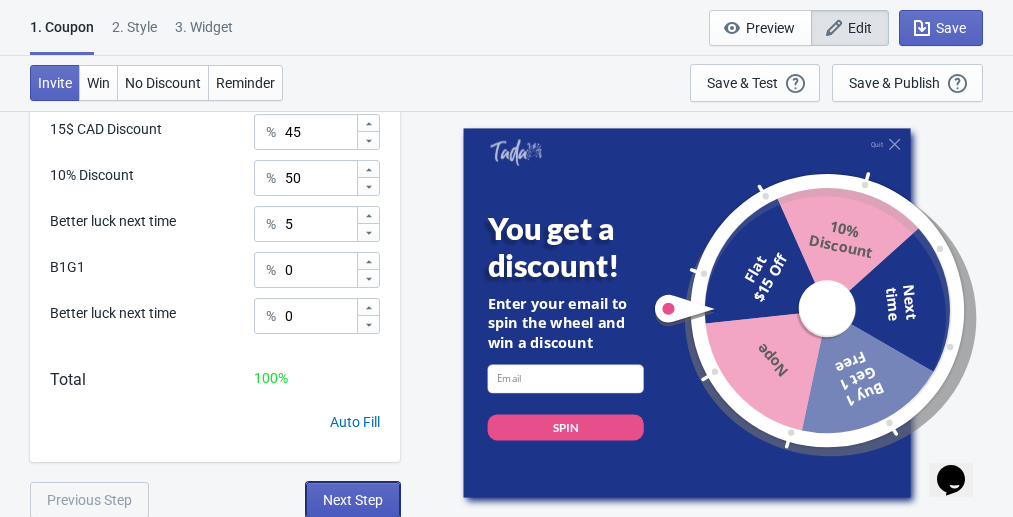click on "Next Step" at bounding box center [353, 500] 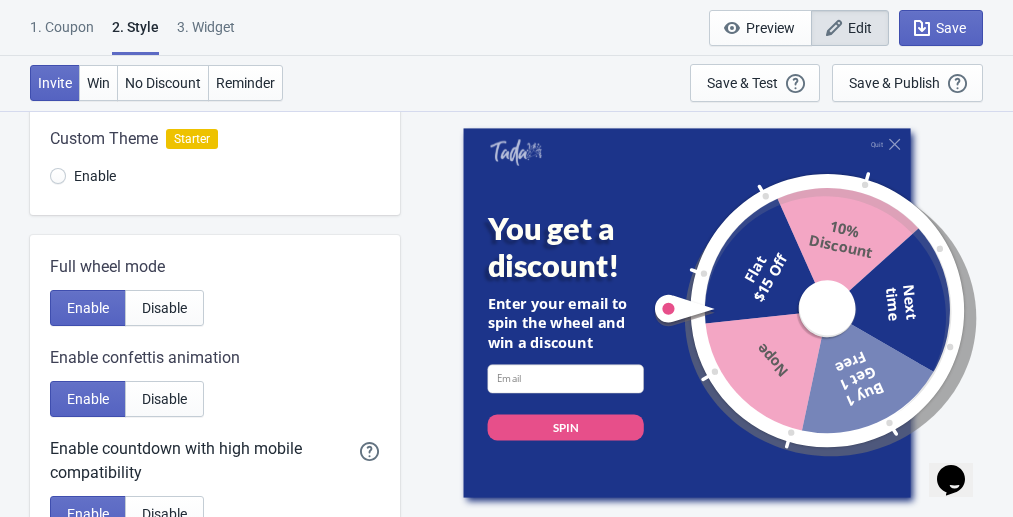 scroll, scrollTop: 706, scrollLeft: 0, axis: vertical 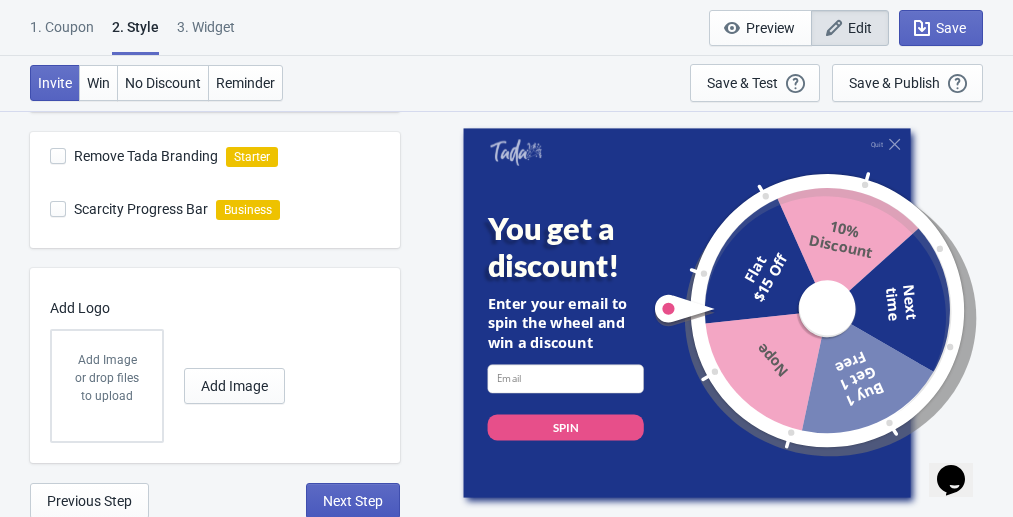 click on "Next Step" at bounding box center (353, 501) 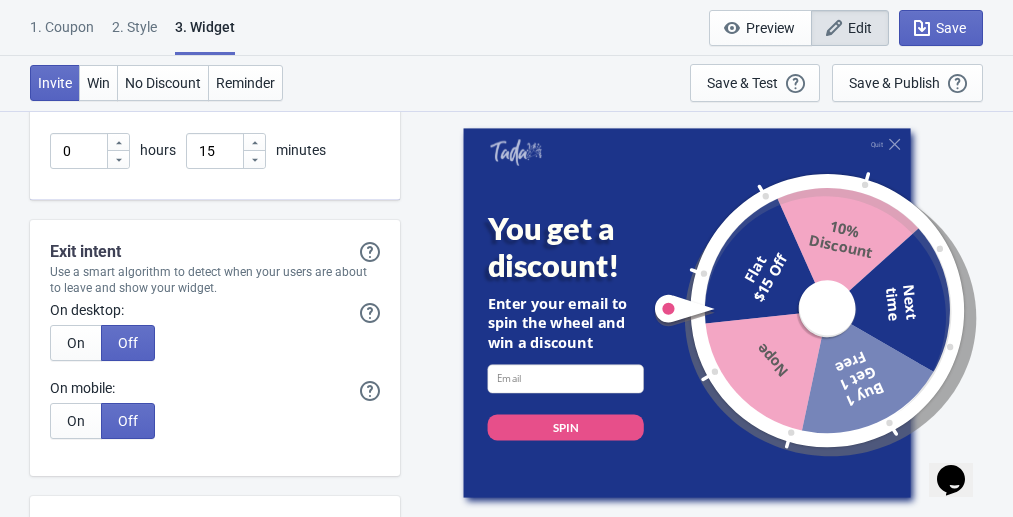 scroll, scrollTop: 5735, scrollLeft: 0, axis: vertical 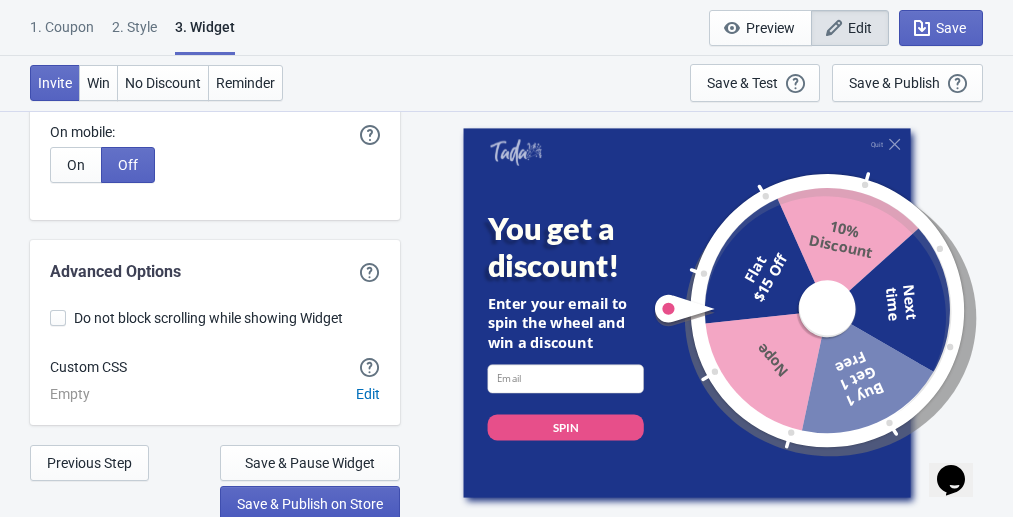 click on "Save & Publish on Store" at bounding box center (310, 504) 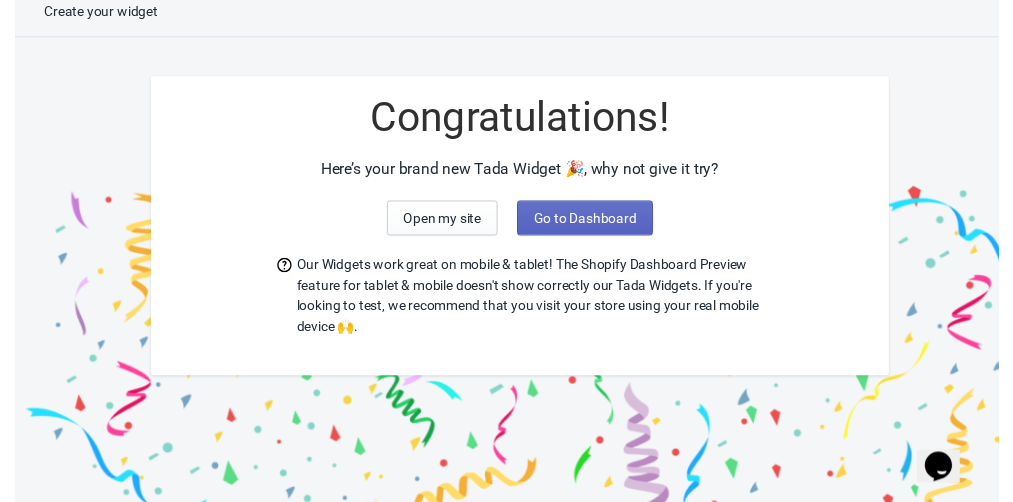 scroll, scrollTop: 79, scrollLeft: 0, axis: vertical 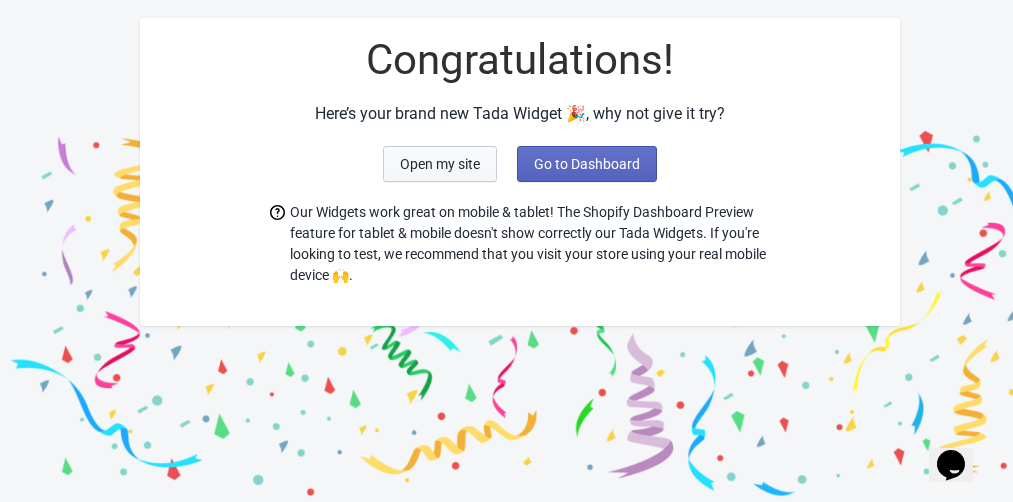click on "Open my site" at bounding box center (440, 164) 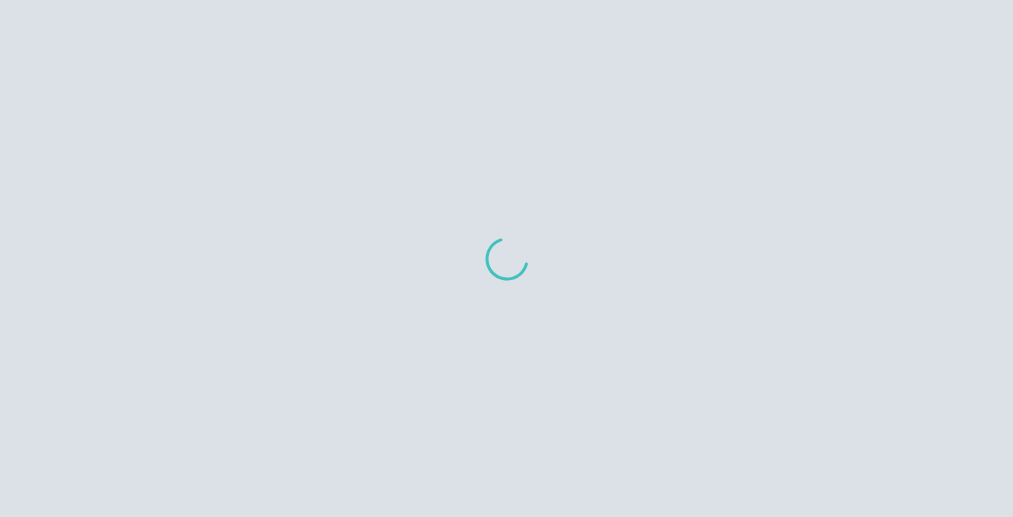 scroll, scrollTop: 0, scrollLeft: 0, axis: both 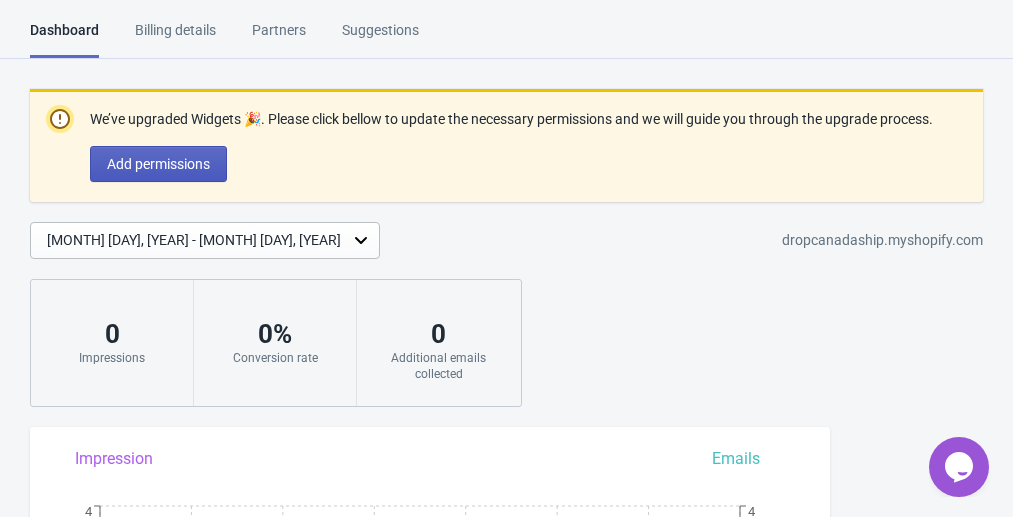 click on "Add permissions" at bounding box center (158, 164) 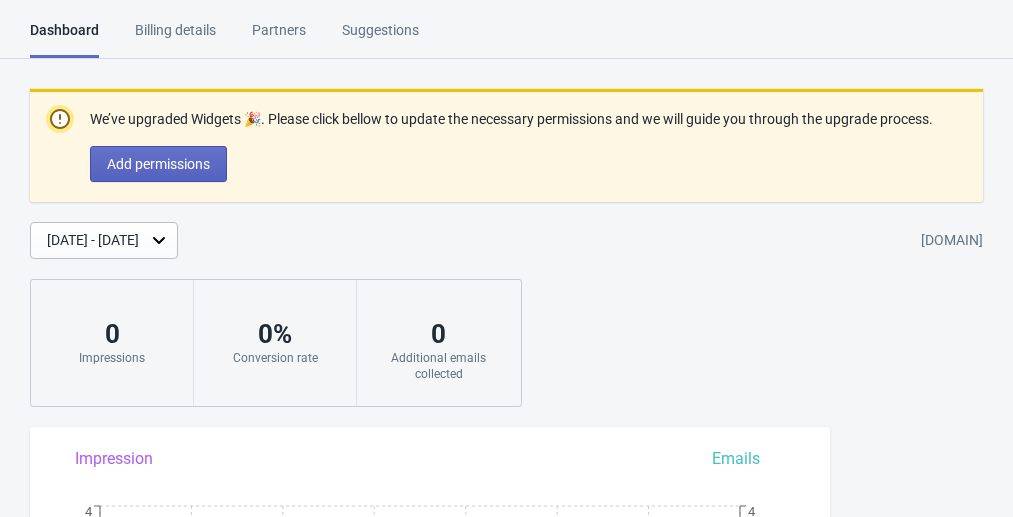 scroll, scrollTop: 0, scrollLeft: 0, axis: both 